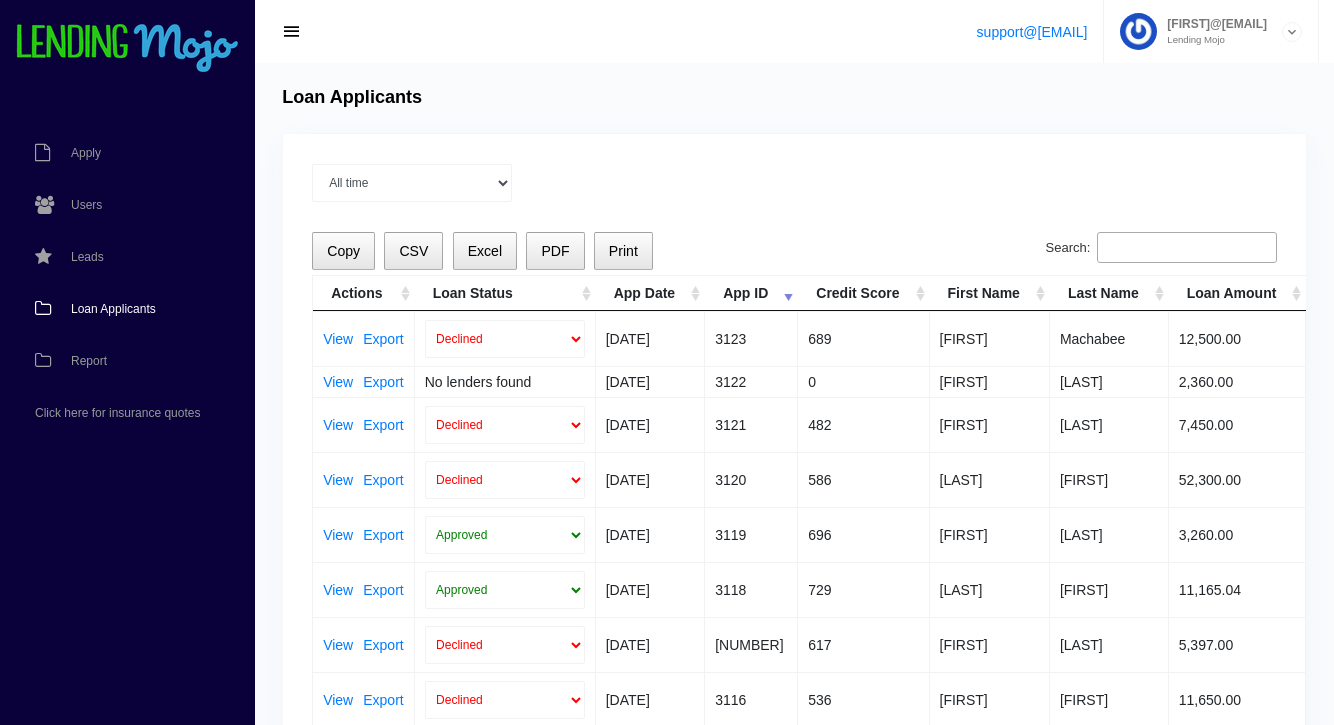 scroll, scrollTop: 0, scrollLeft: 0, axis: both 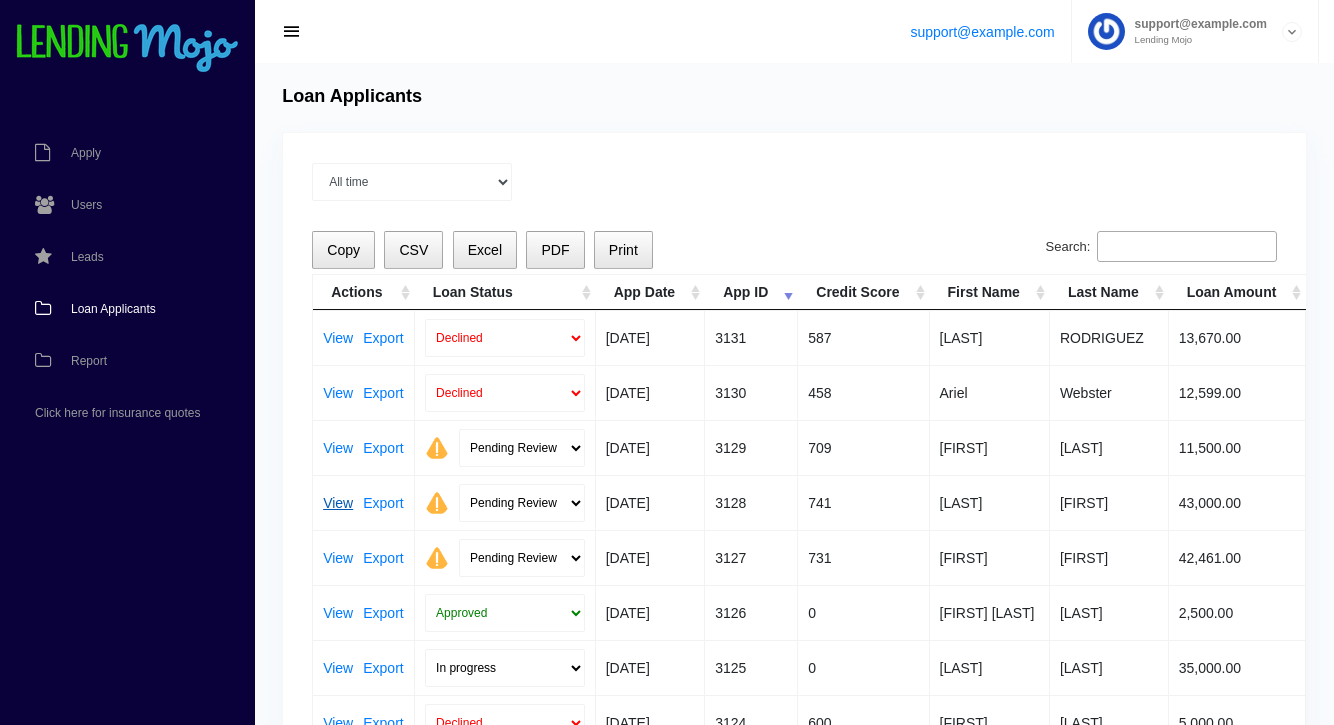 click on "View" at bounding box center (338, 503) 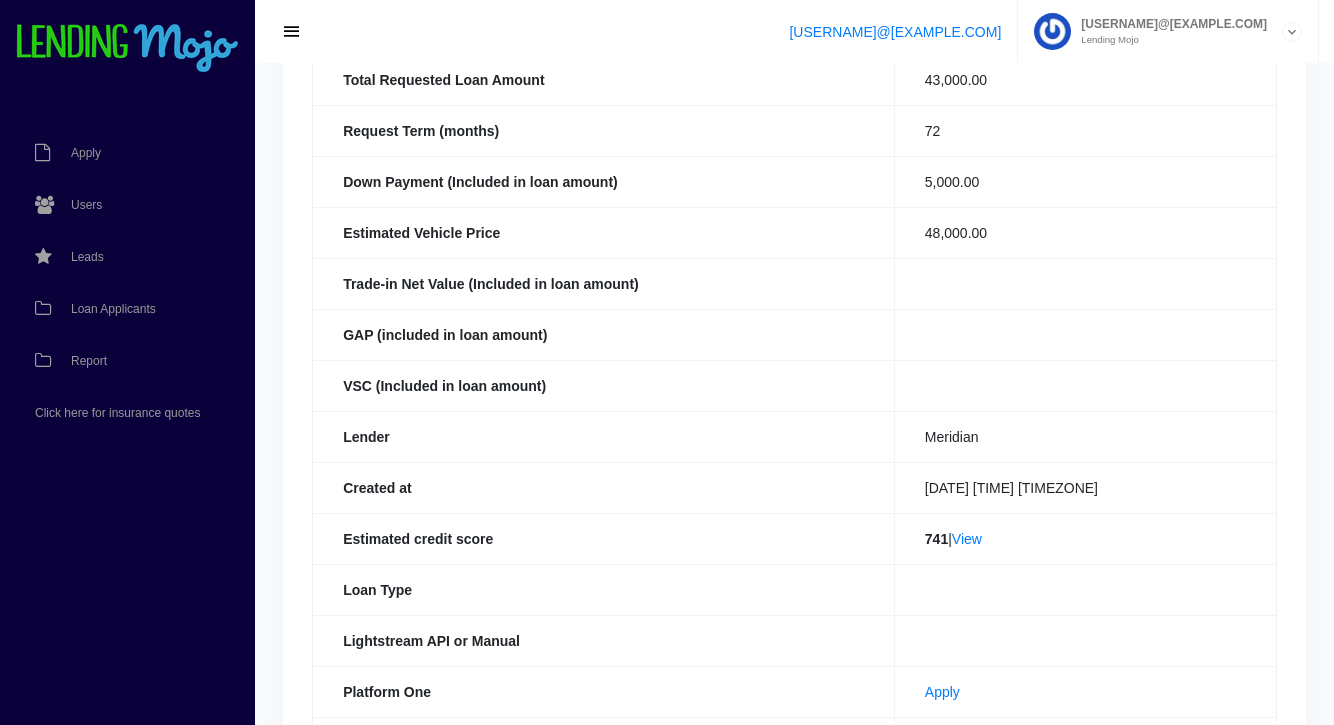 scroll, scrollTop: 0, scrollLeft: 0, axis: both 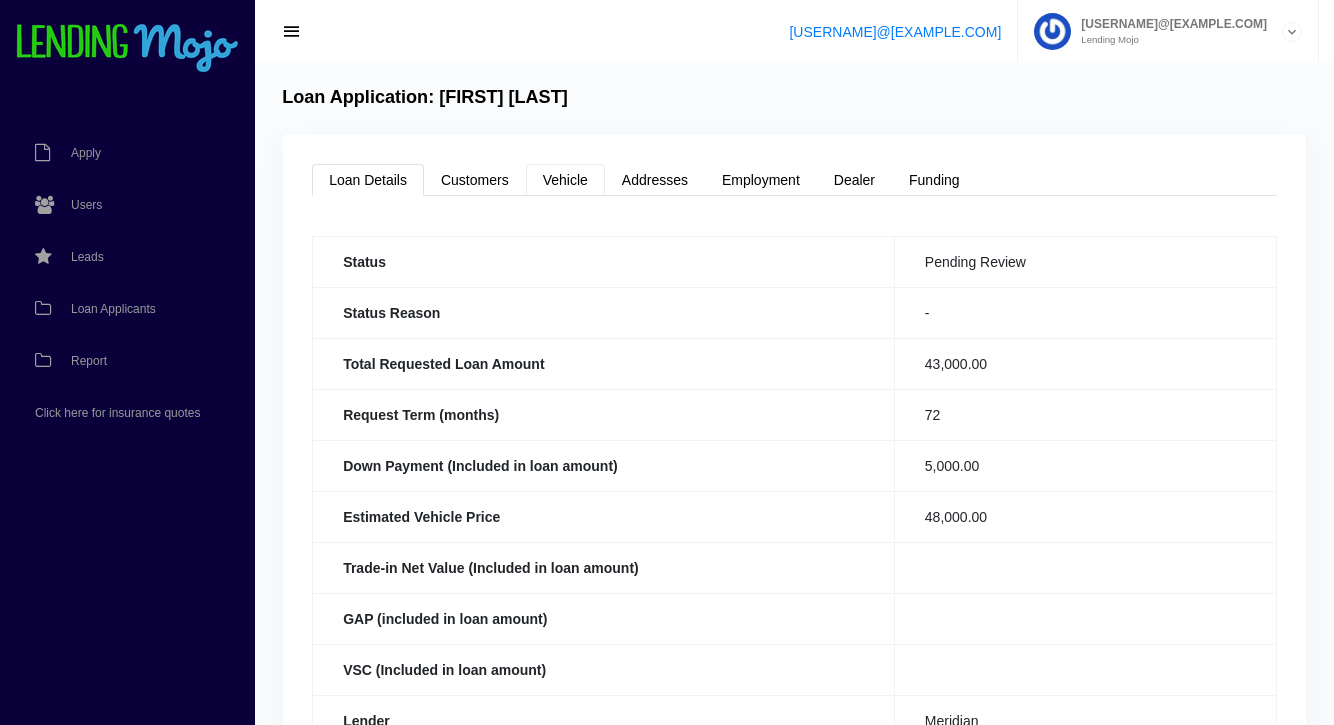 click on "Vehicle" at bounding box center [565, 180] 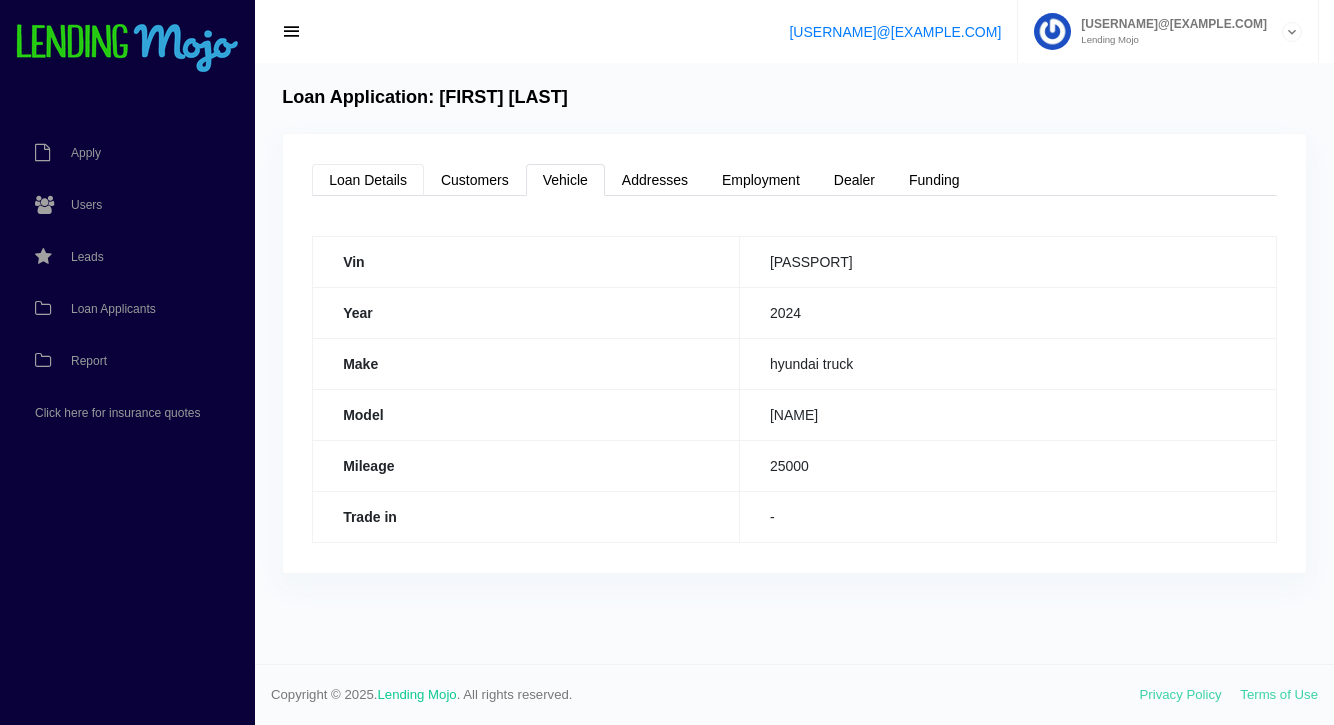 click on "Loan Details" at bounding box center [368, 180] 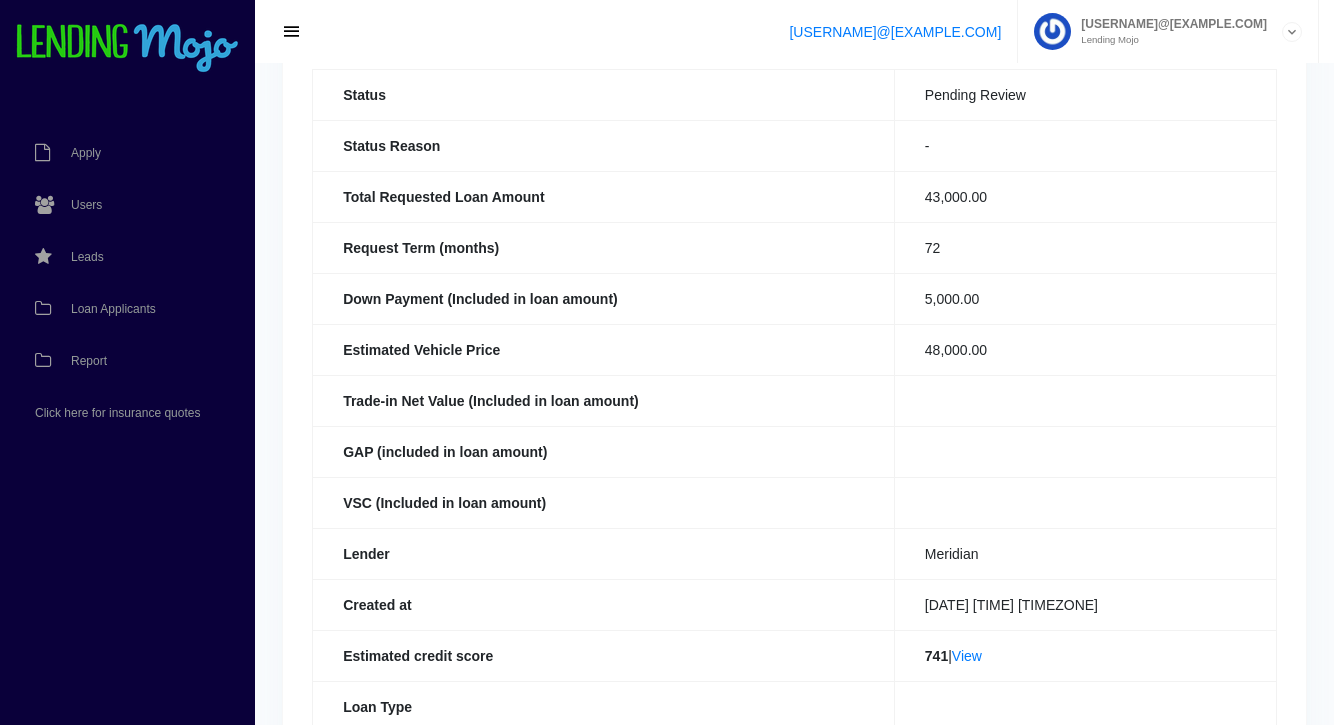 scroll, scrollTop: 183, scrollLeft: 0, axis: vertical 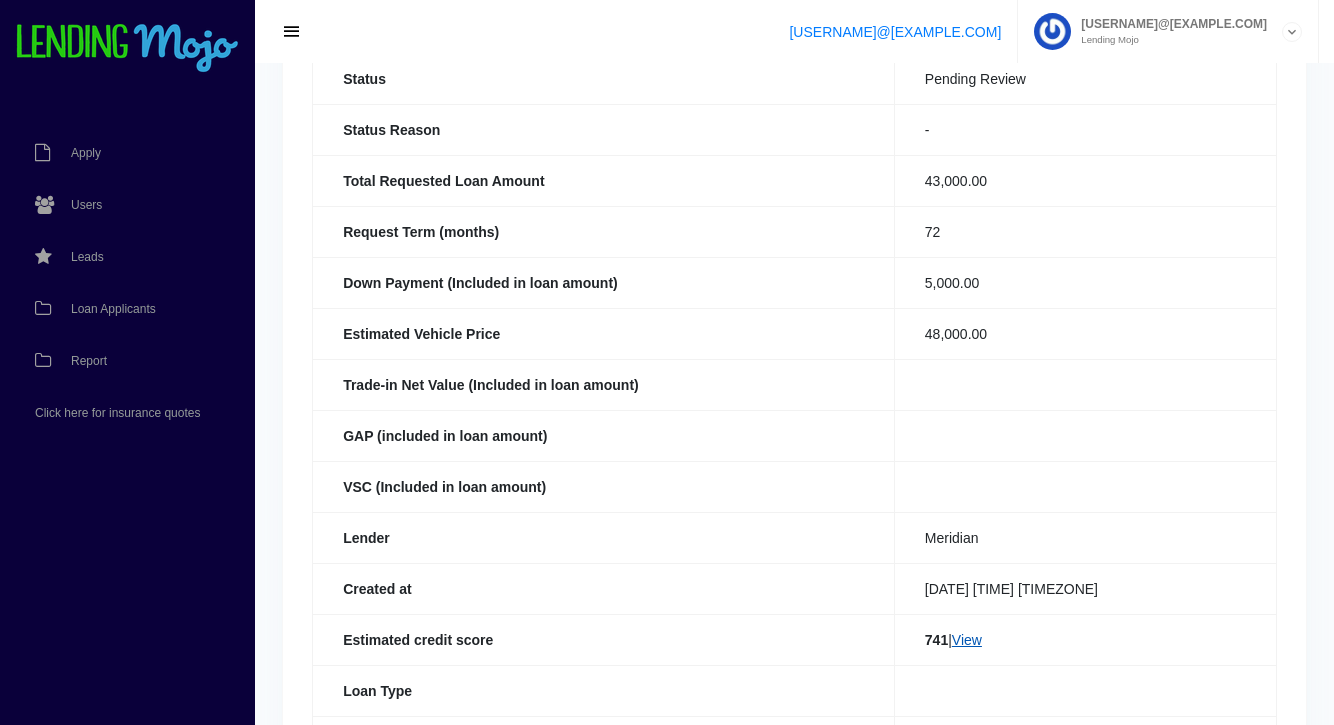 click on "View" at bounding box center [967, 640] 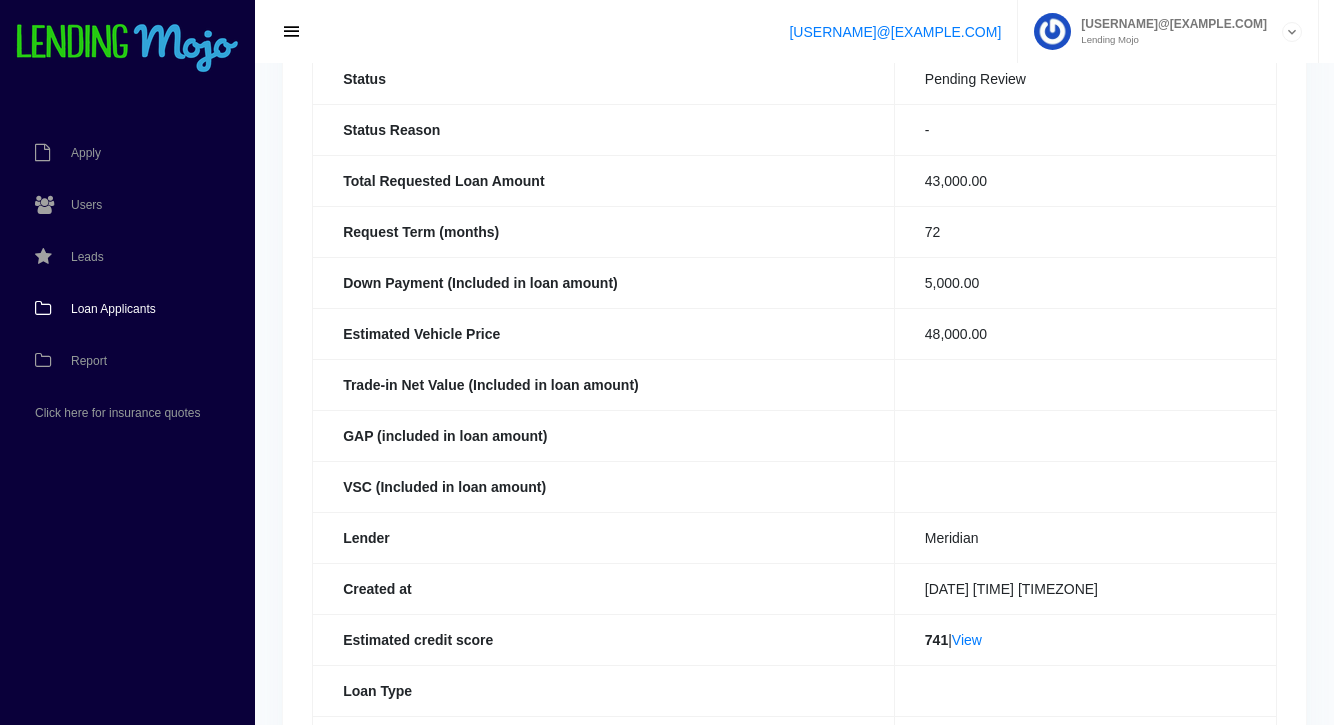 click on "Loan Applicants" at bounding box center [113, 309] 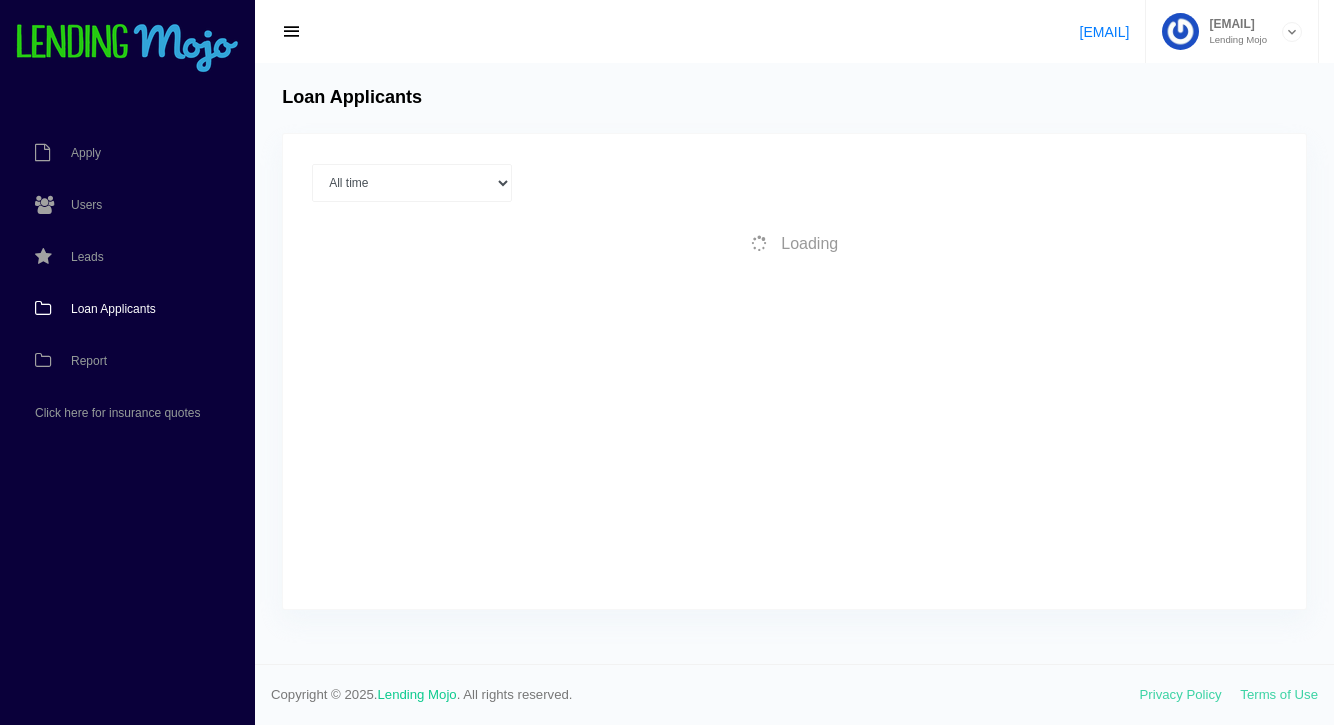scroll, scrollTop: 0, scrollLeft: 0, axis: both 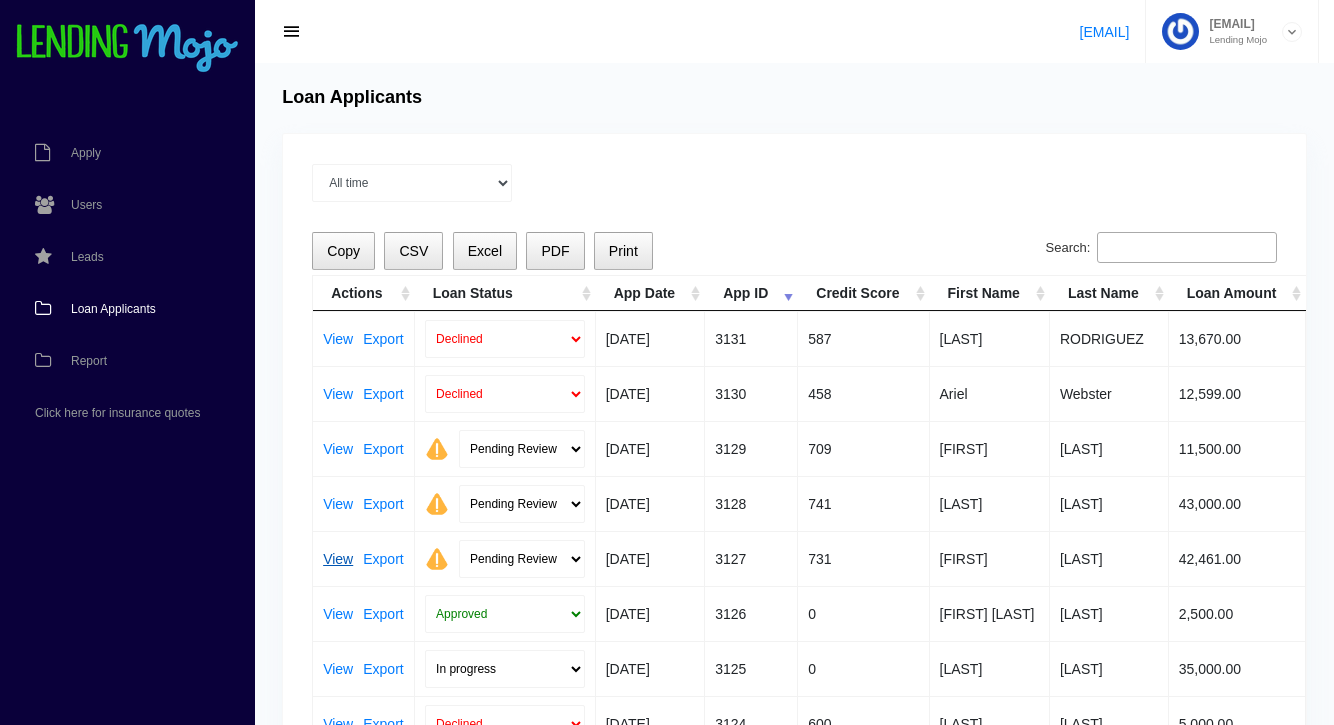 click on "View" at bounding box center (338, 559) 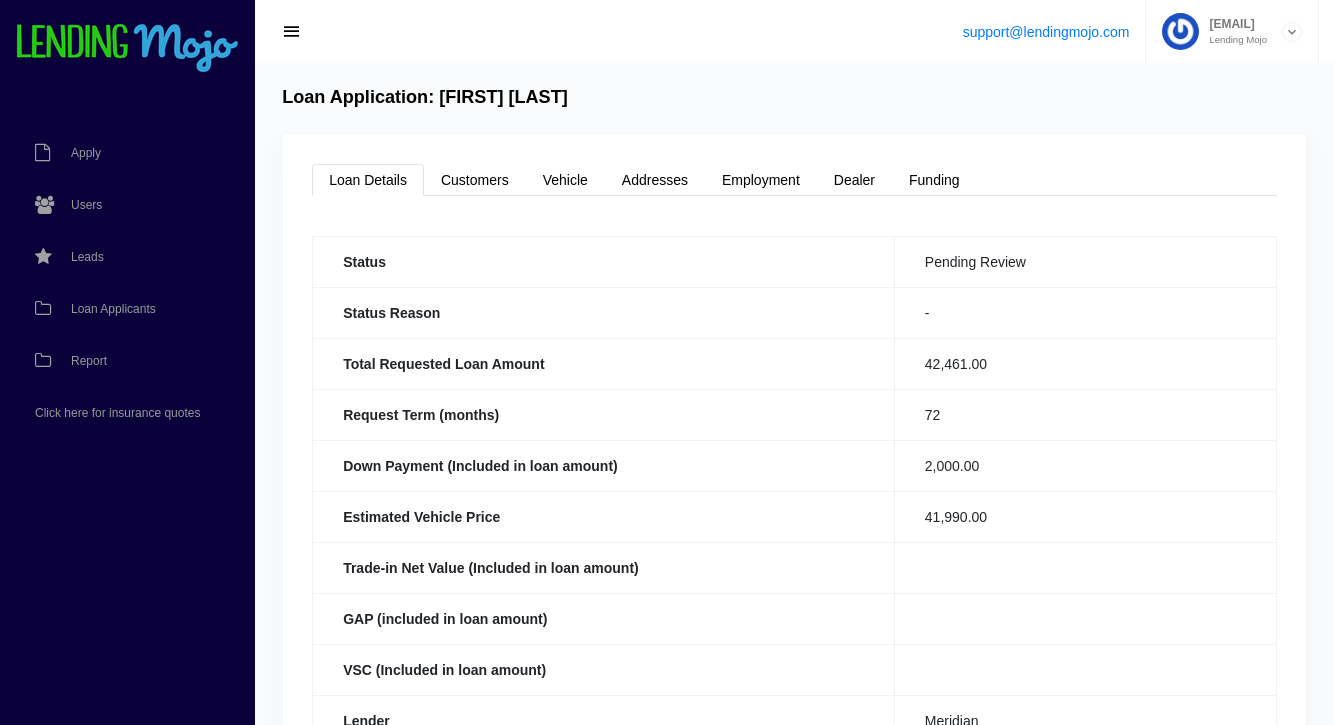 scroll, scrollTop: 0, scrollLeft: 0, axis: both 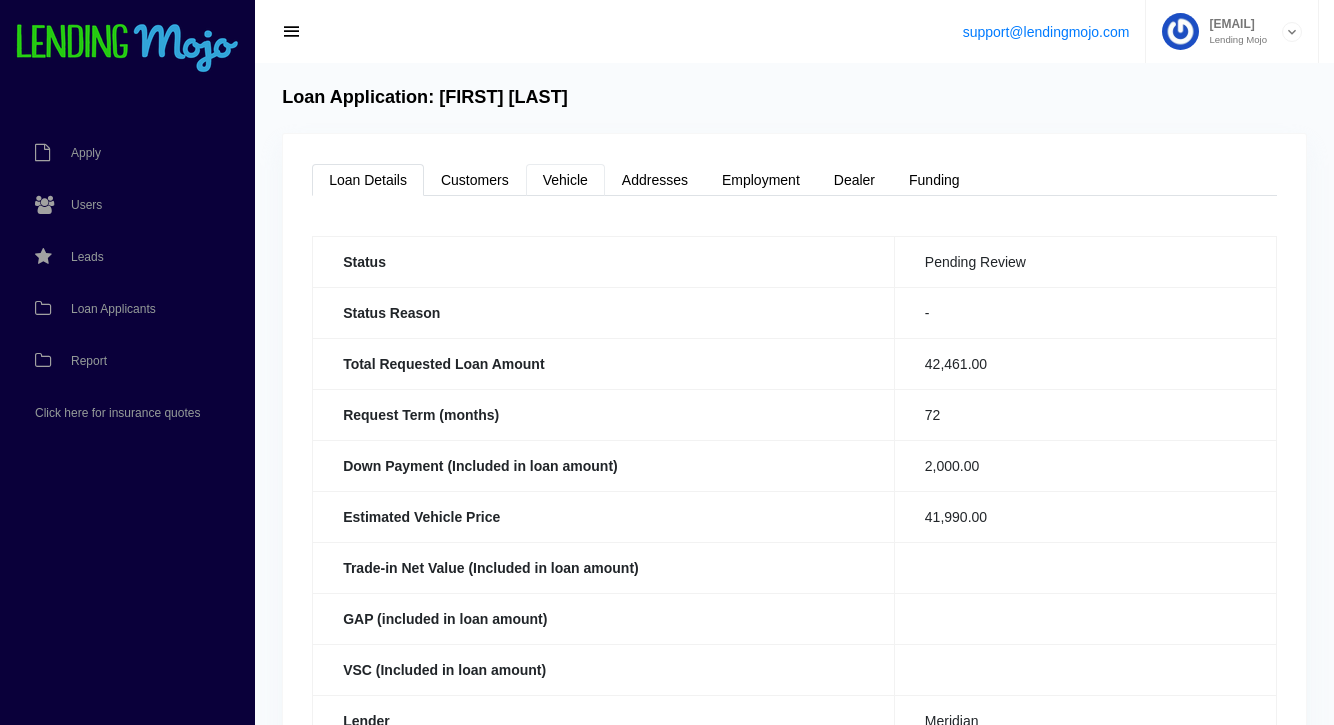 click on "Vehicle" at bounding box center [565, 180] 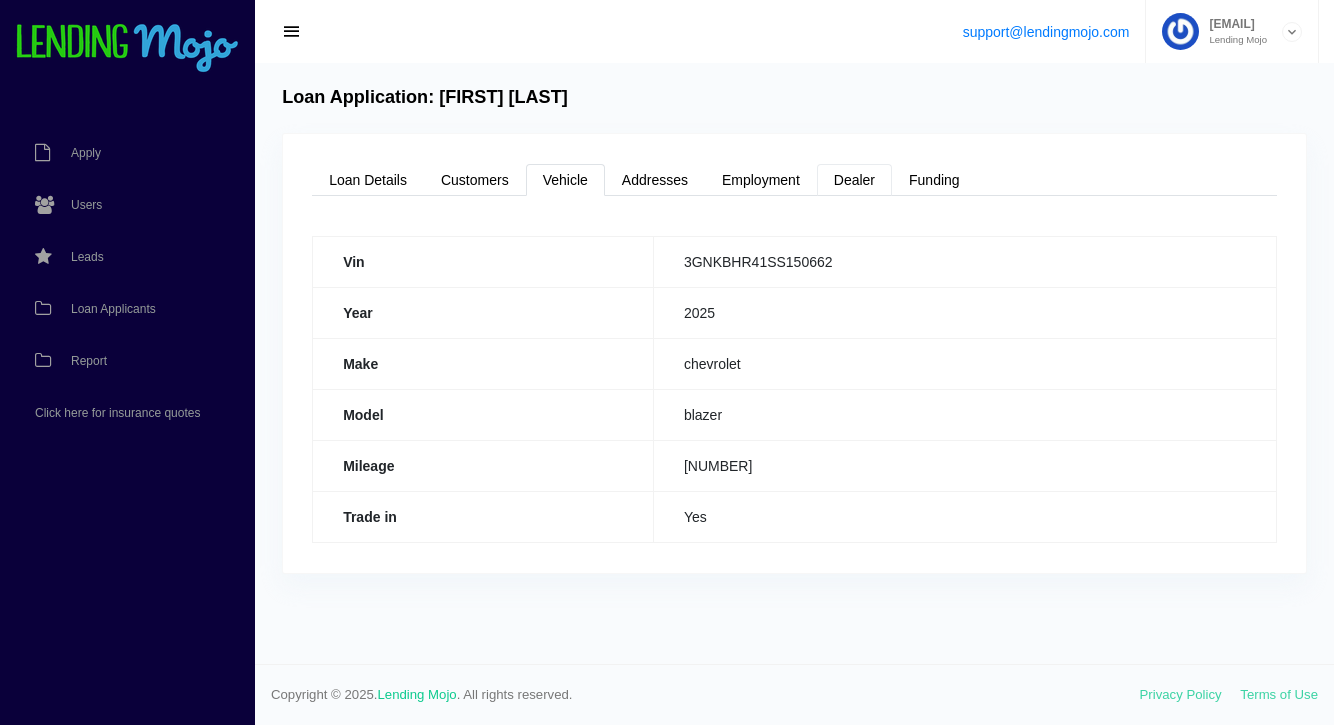 click on "Dealer" at bounding box center [854, 180] 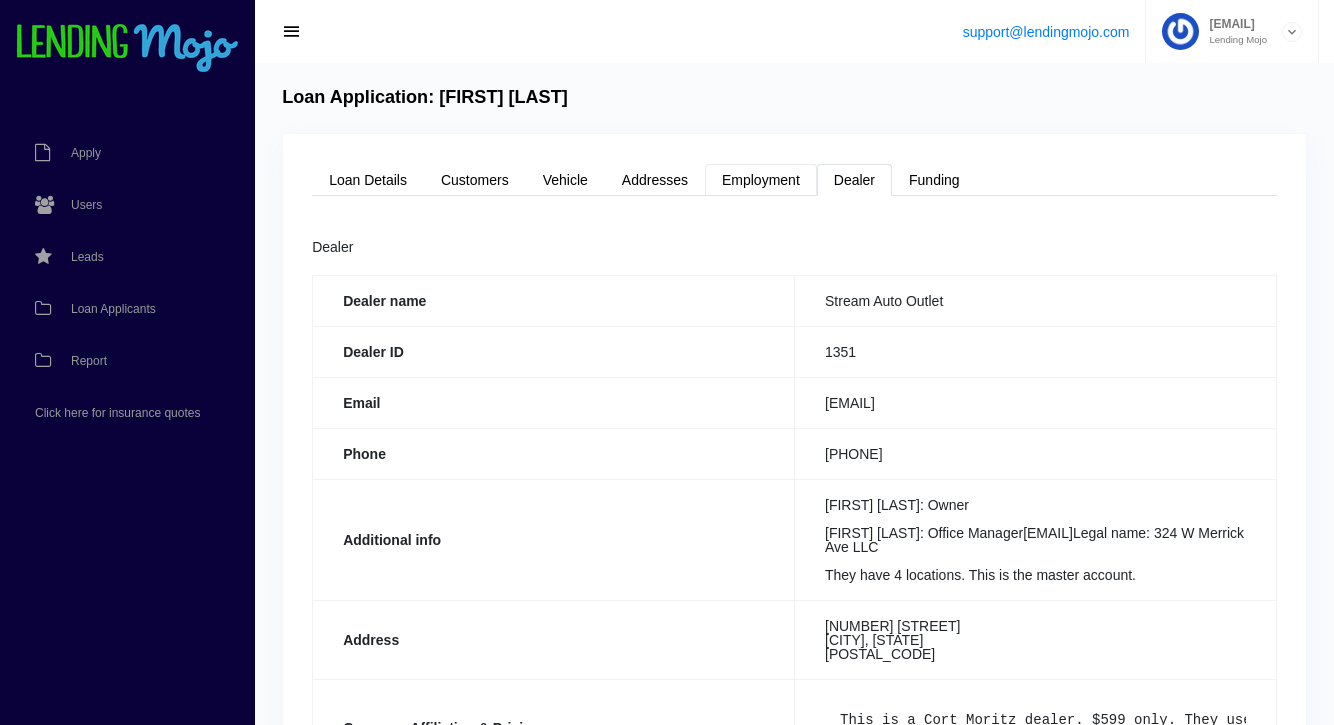 click on "Employment" at bounding box center (761, 180) 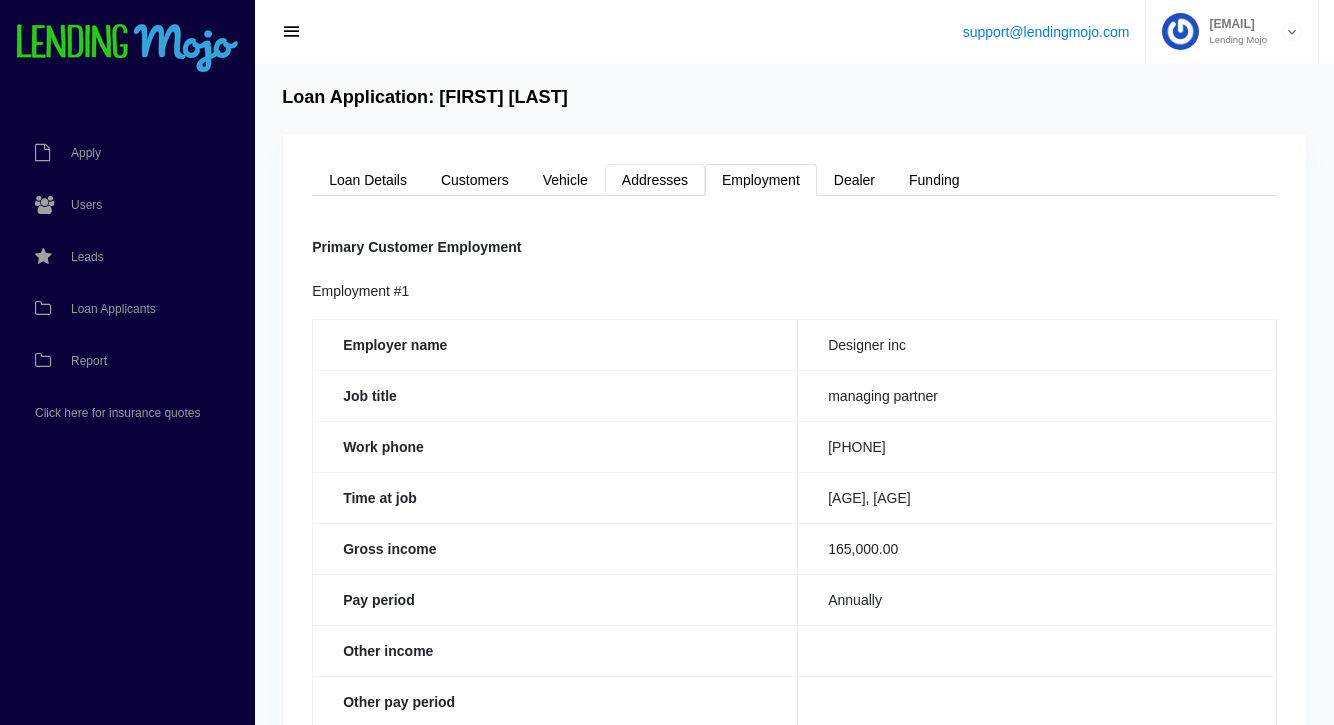 click on "Addresses" at bounding box center (655, 180) 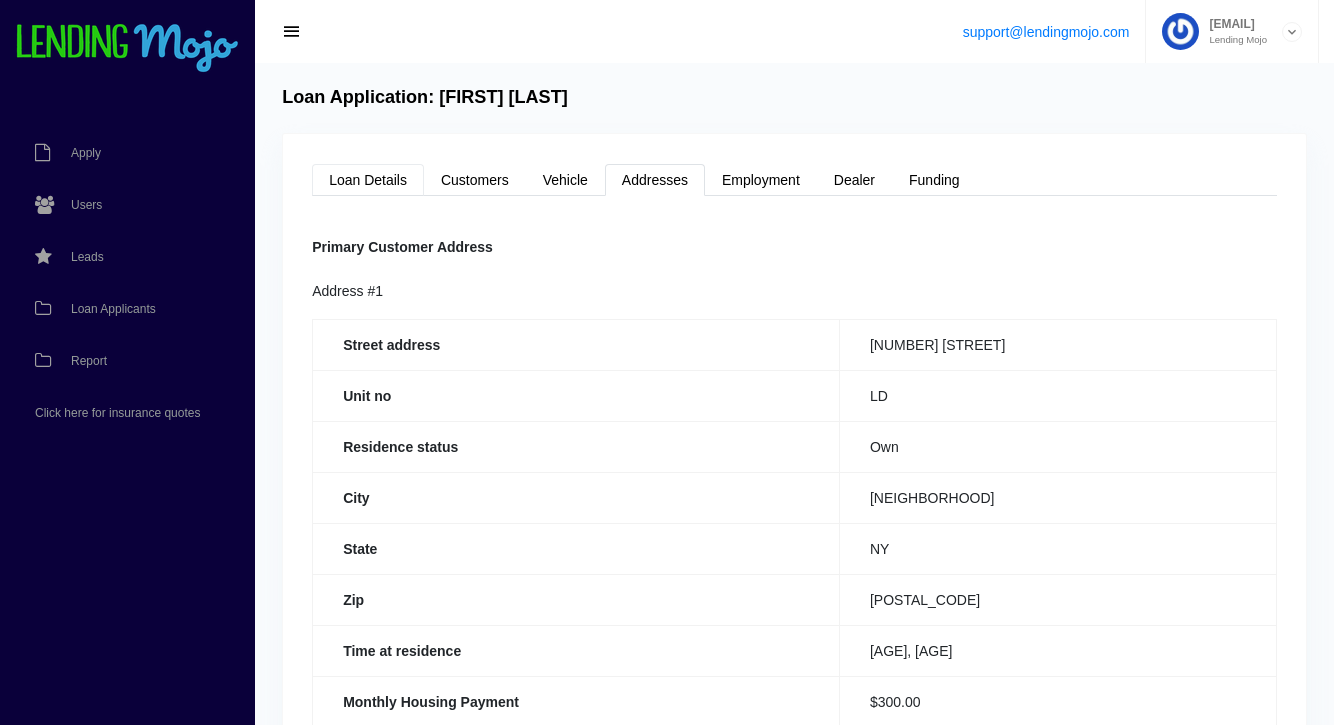 click on "Loan Details" at bounding box center (368, 180) 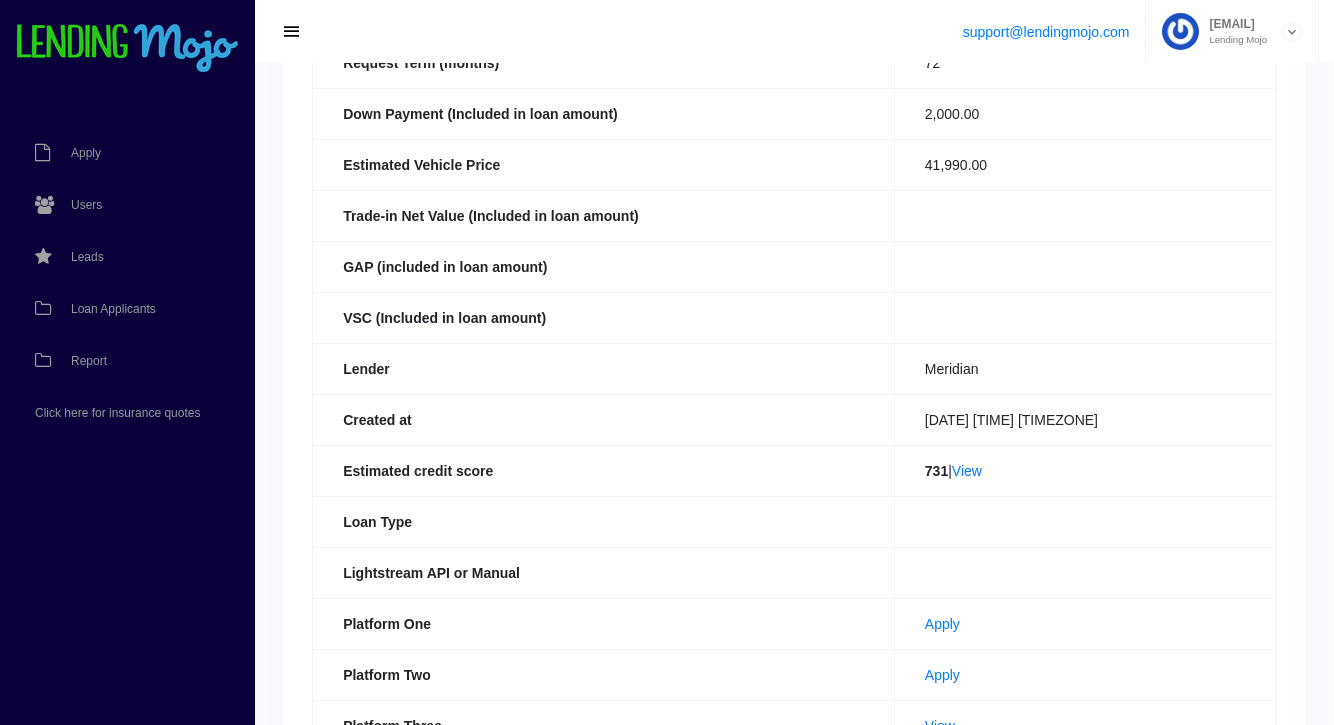 scroll, scrollTop: 356, scrollLeft: 0, axis: vertical 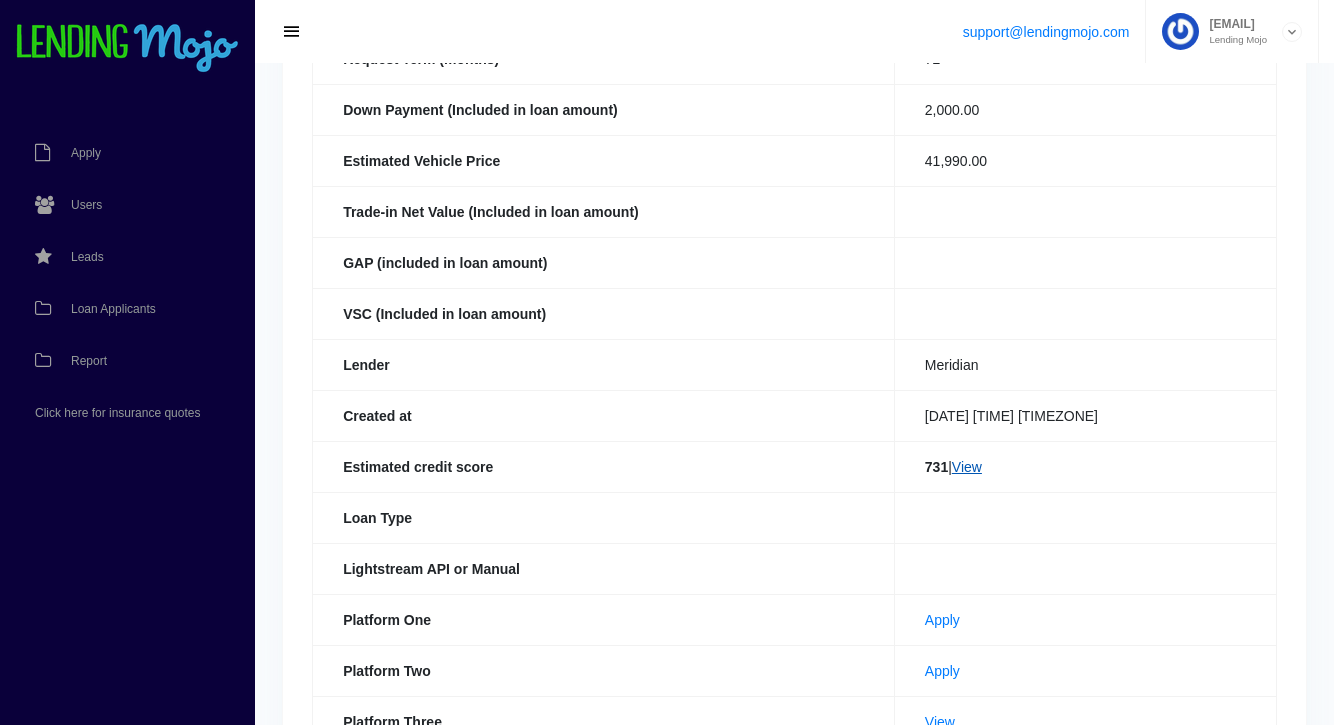 click on "View" at bounding box center (967, 467) 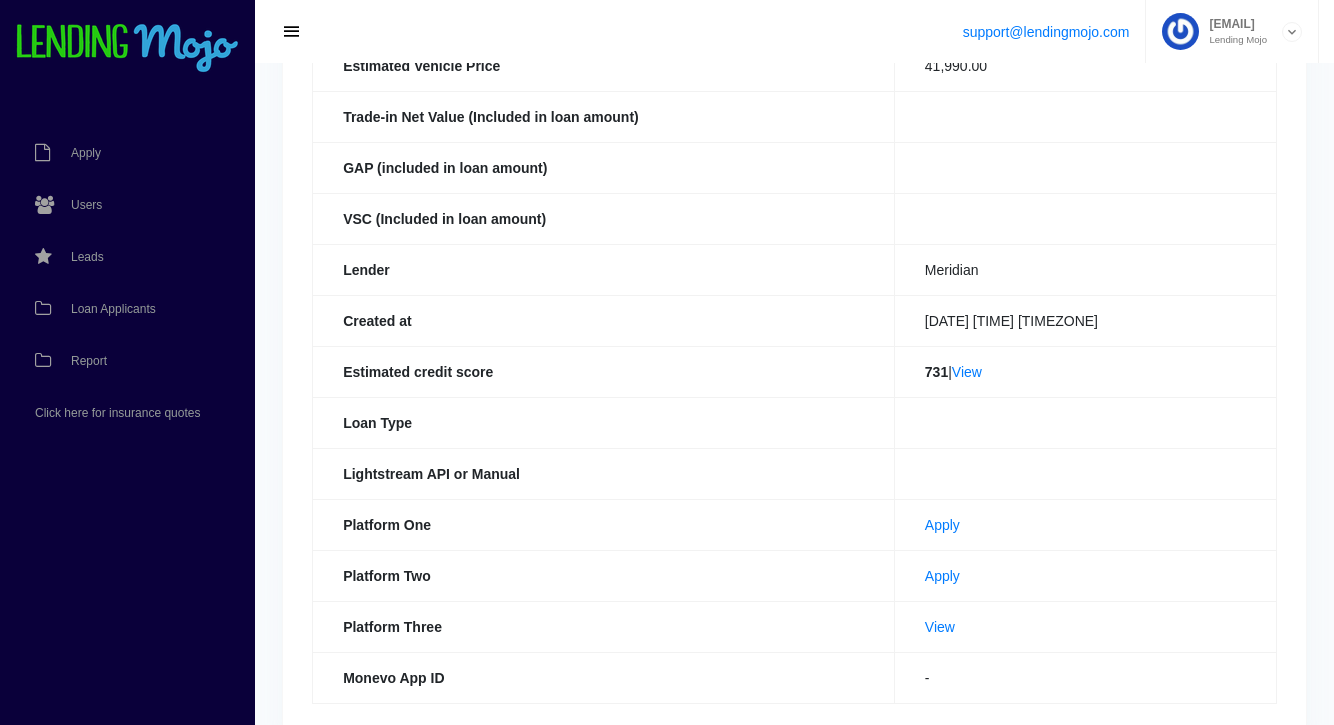 scroll, scrollTop: 545, scrollLeft: 0, axis: vertical 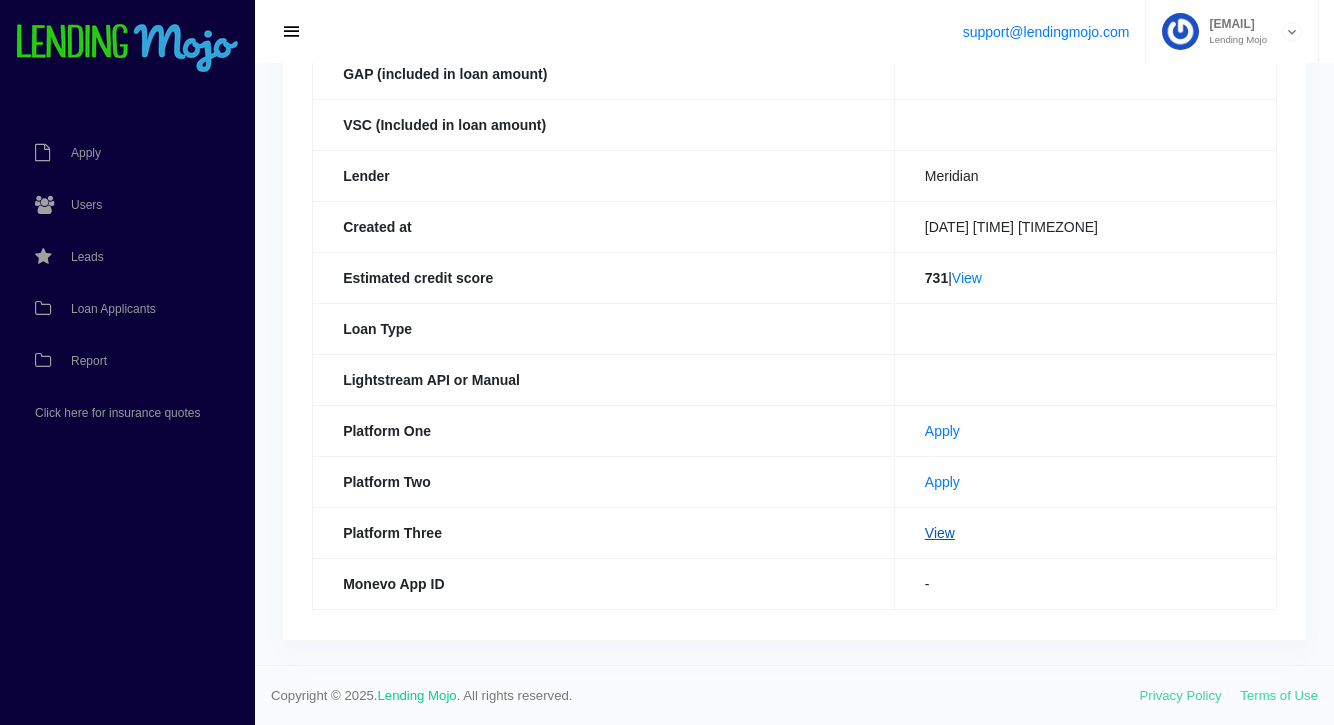 click on "View" at bounding box center [940, 533] 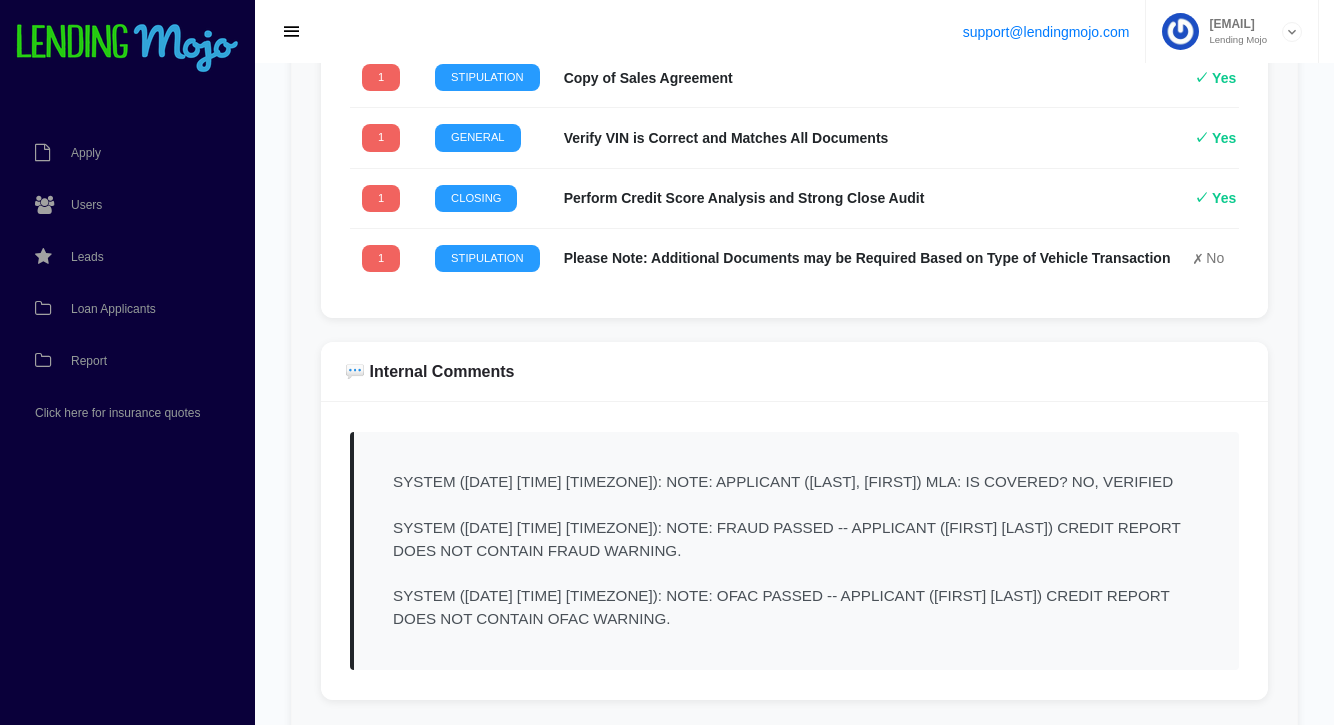scroll, scrollTop: 3563, scrollLeft: 0, axis: vertical 